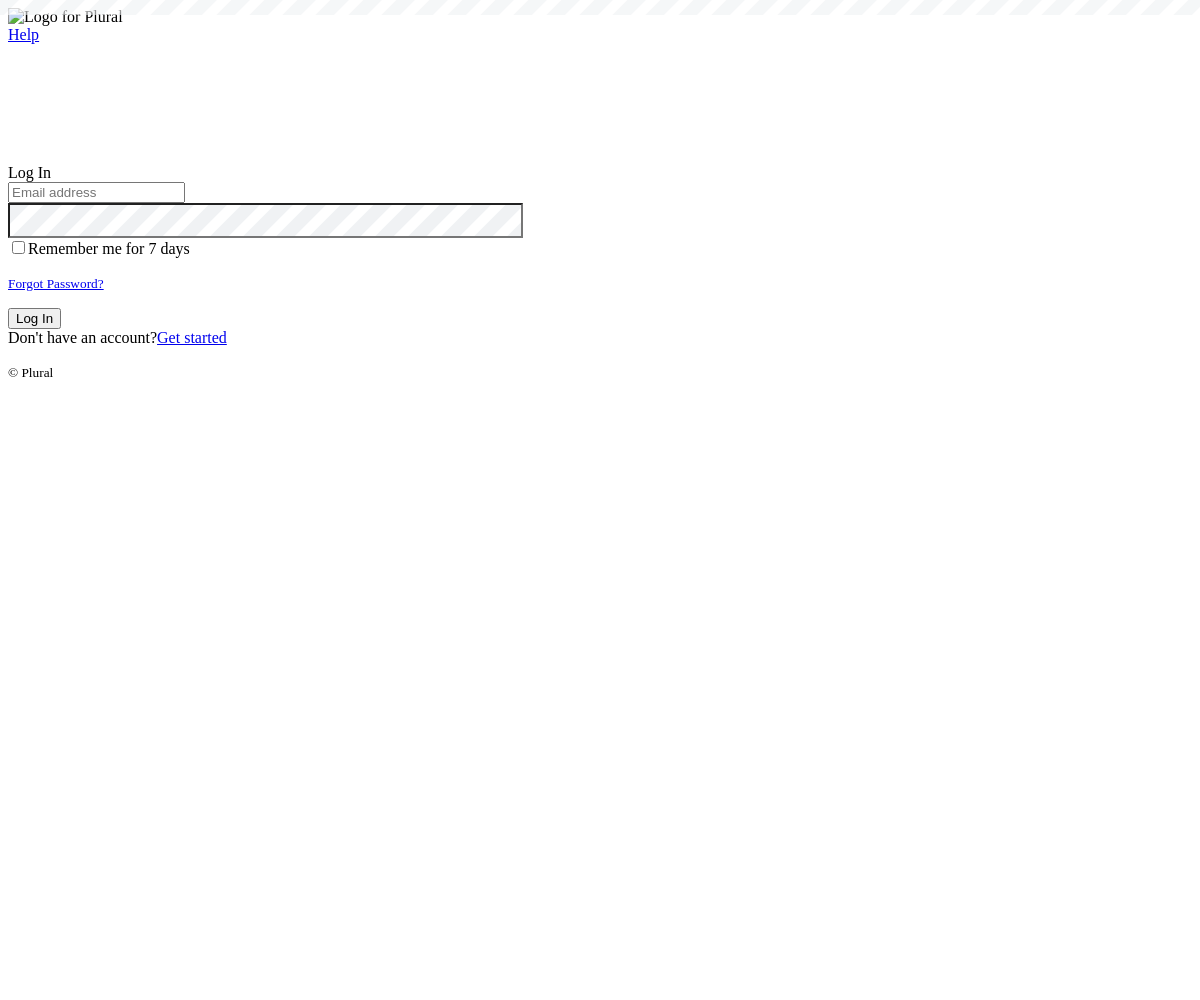 scroll, scrollTop: 0, scrollLeft: 0, axis: both 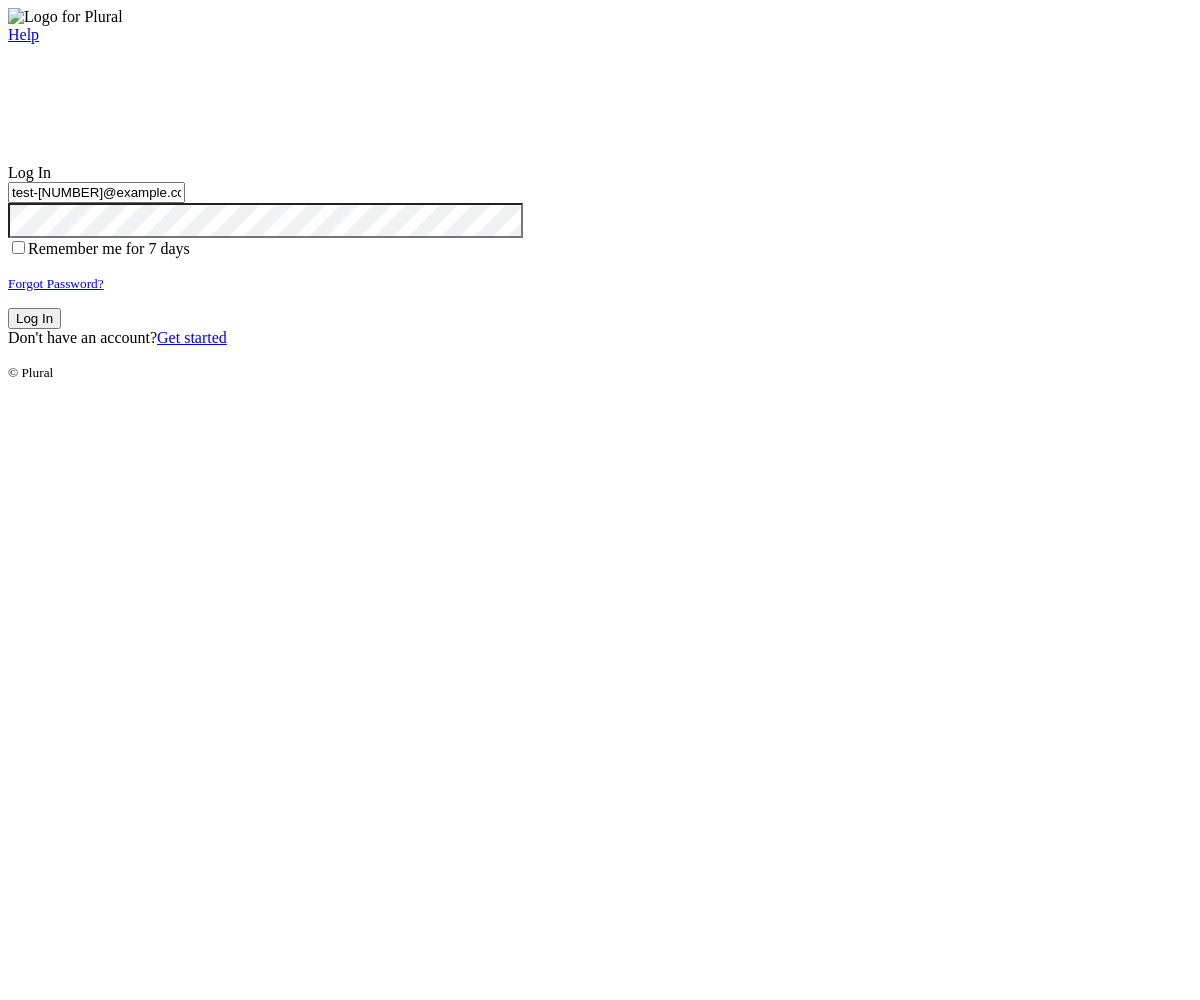 type on "test-1754552554-3@civiceagle.com" 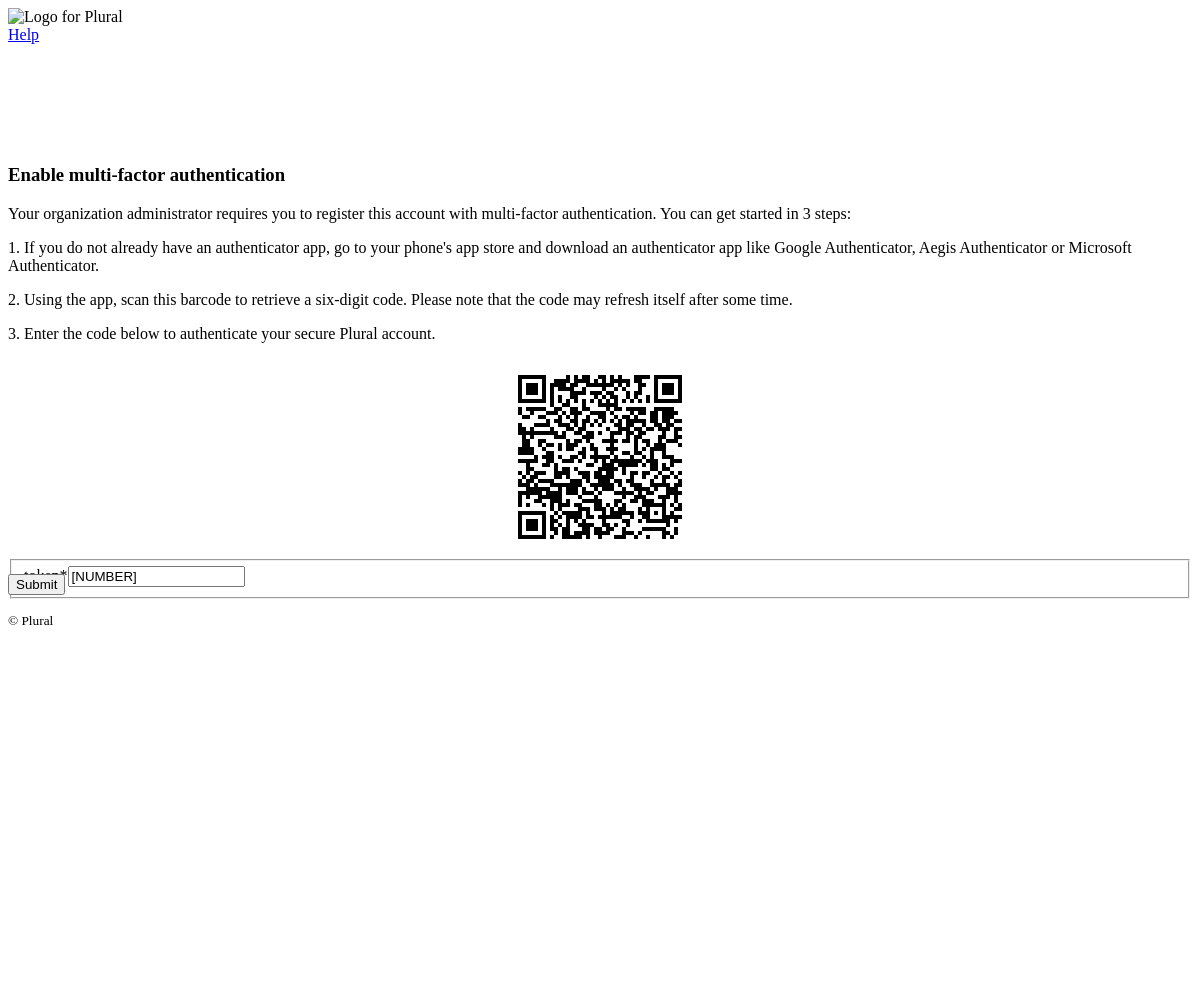 type on "609653" 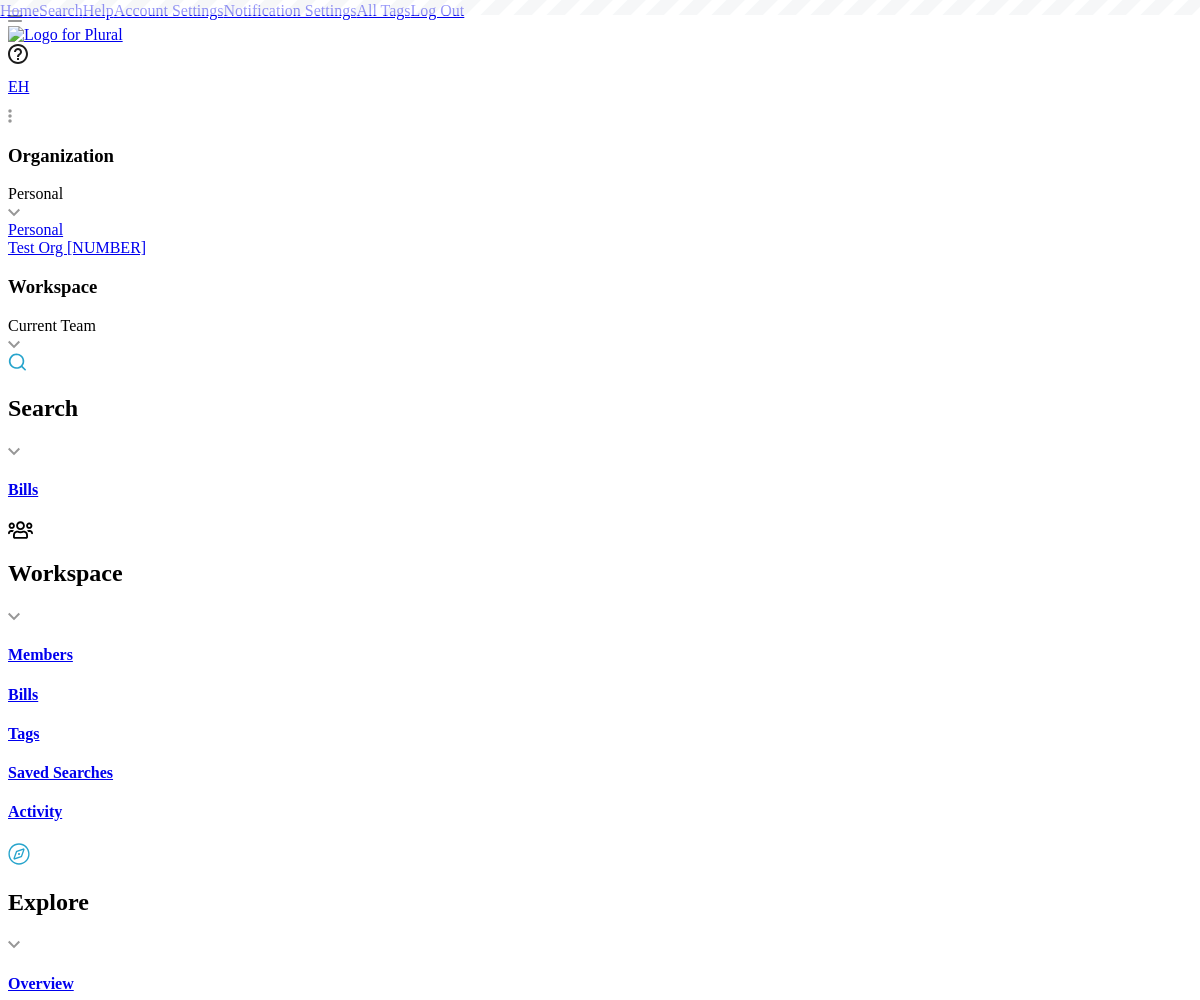 scroll, scrollTop: 0, scrollLeft: 0, axis: both 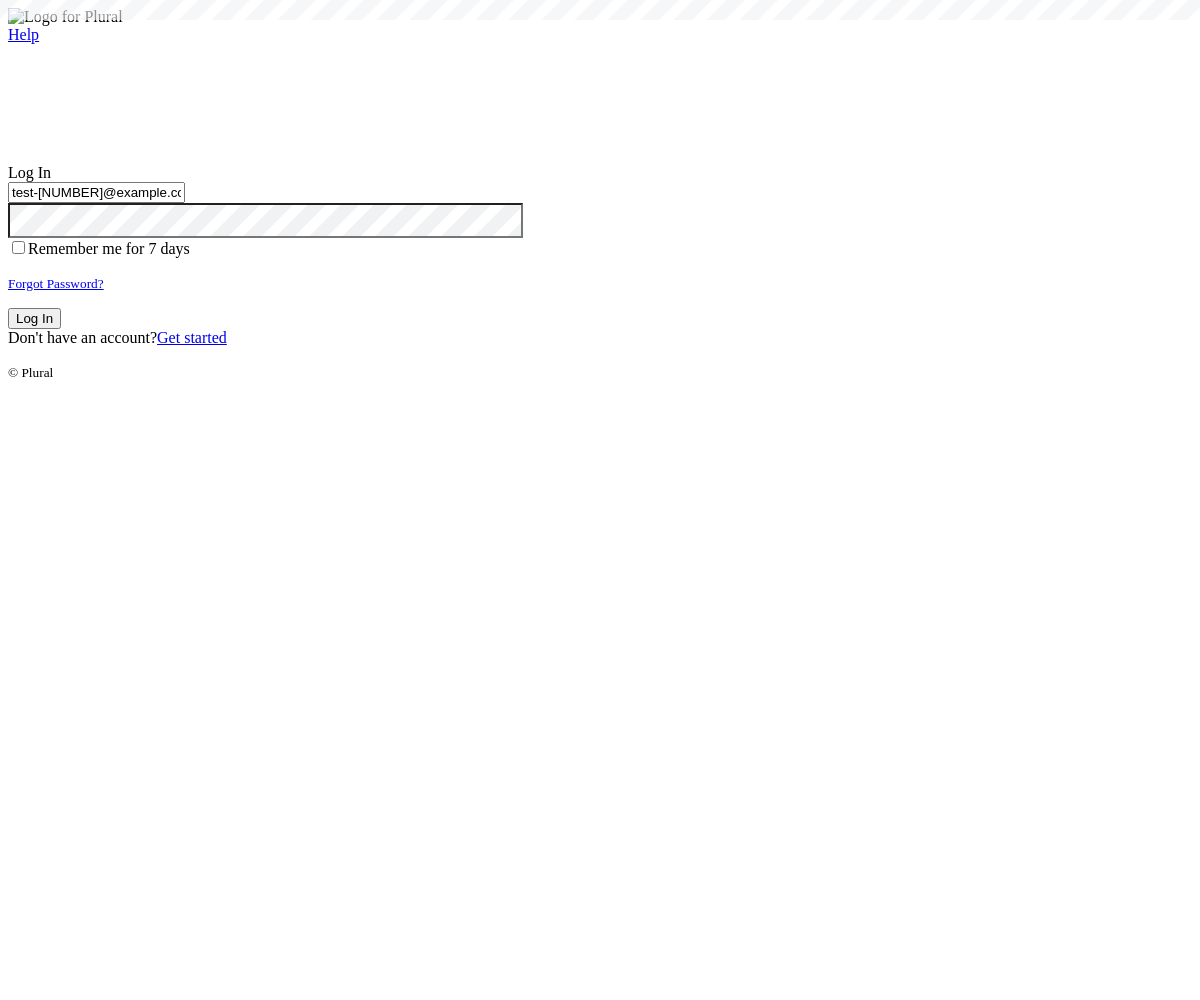 click on "Log In" at bounding box center [34, 318] 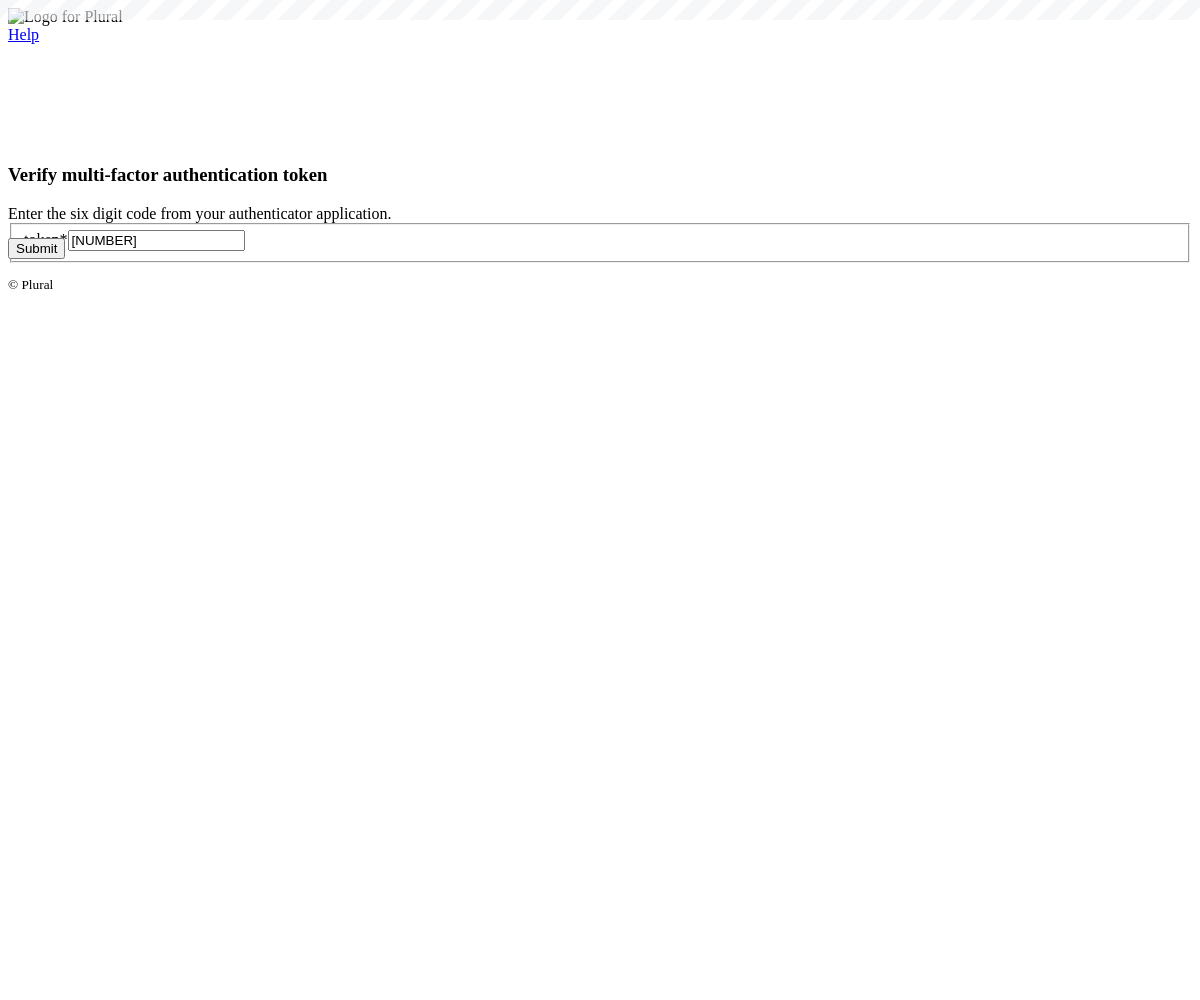 type on "609653" 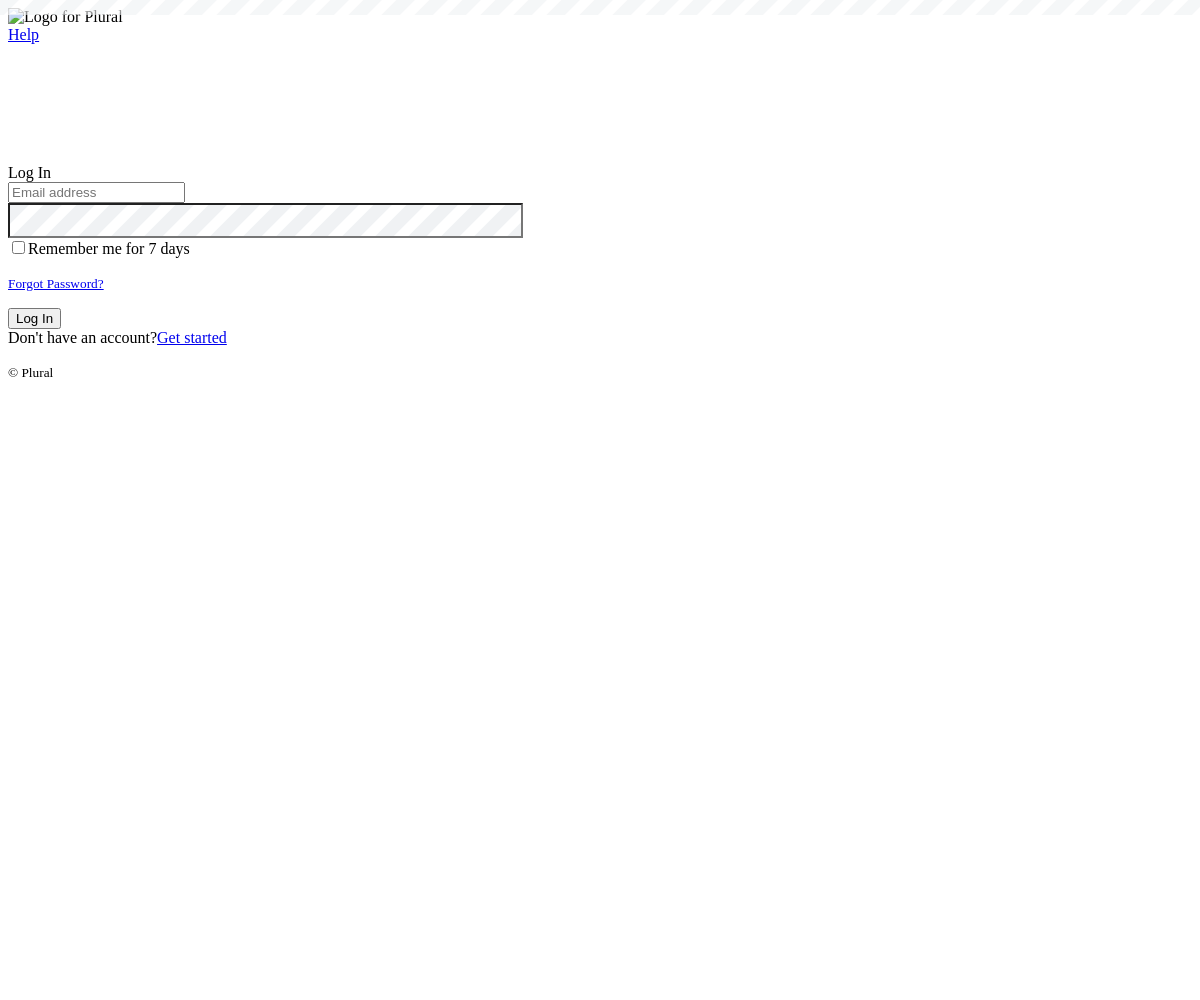 scroll, scrollTop: 0, scrollLeft: 0, axis: both 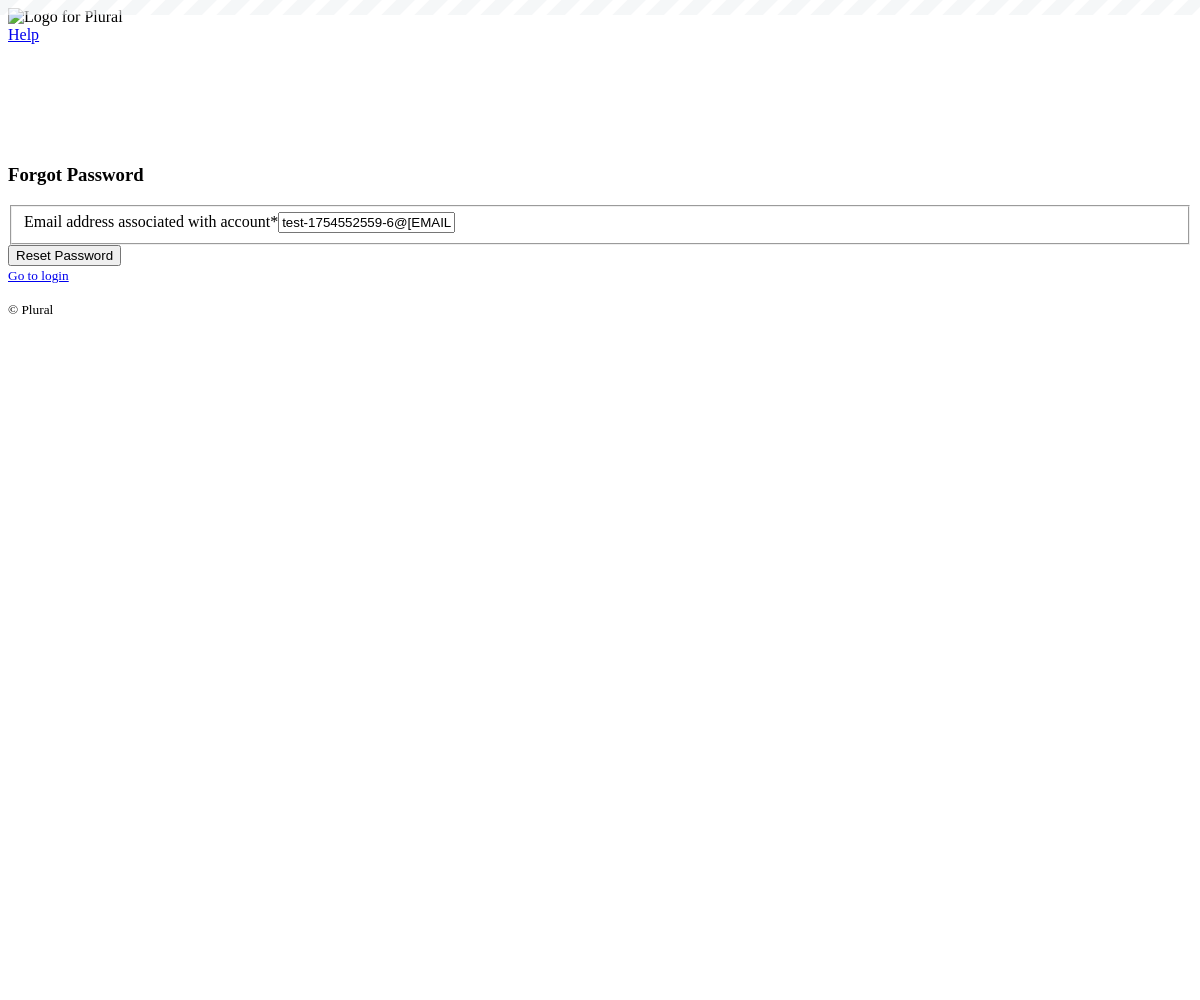 type on "test-[NUMBER]@example.com" 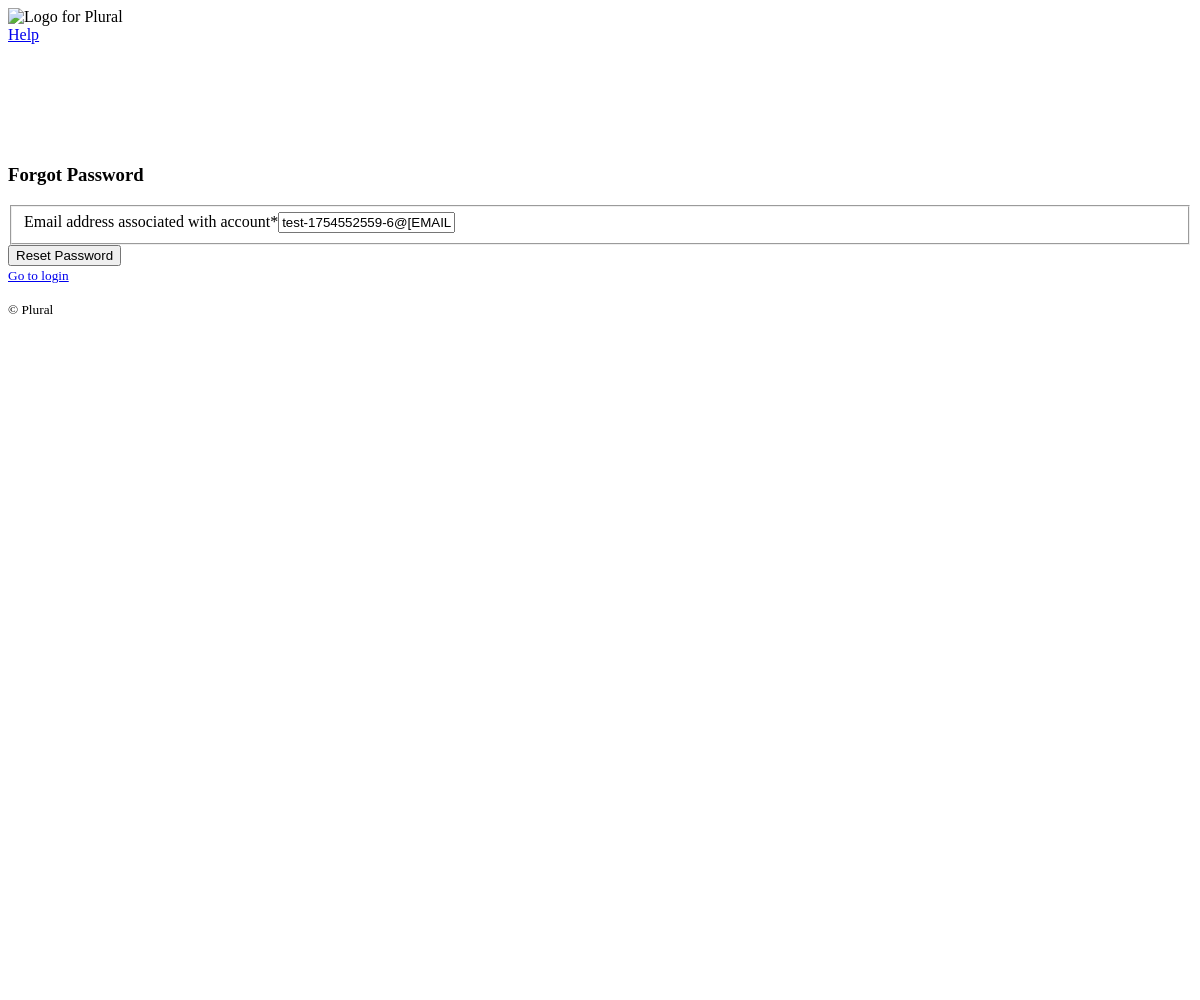 click on "Reset Password" at bounding box center [64, 255] 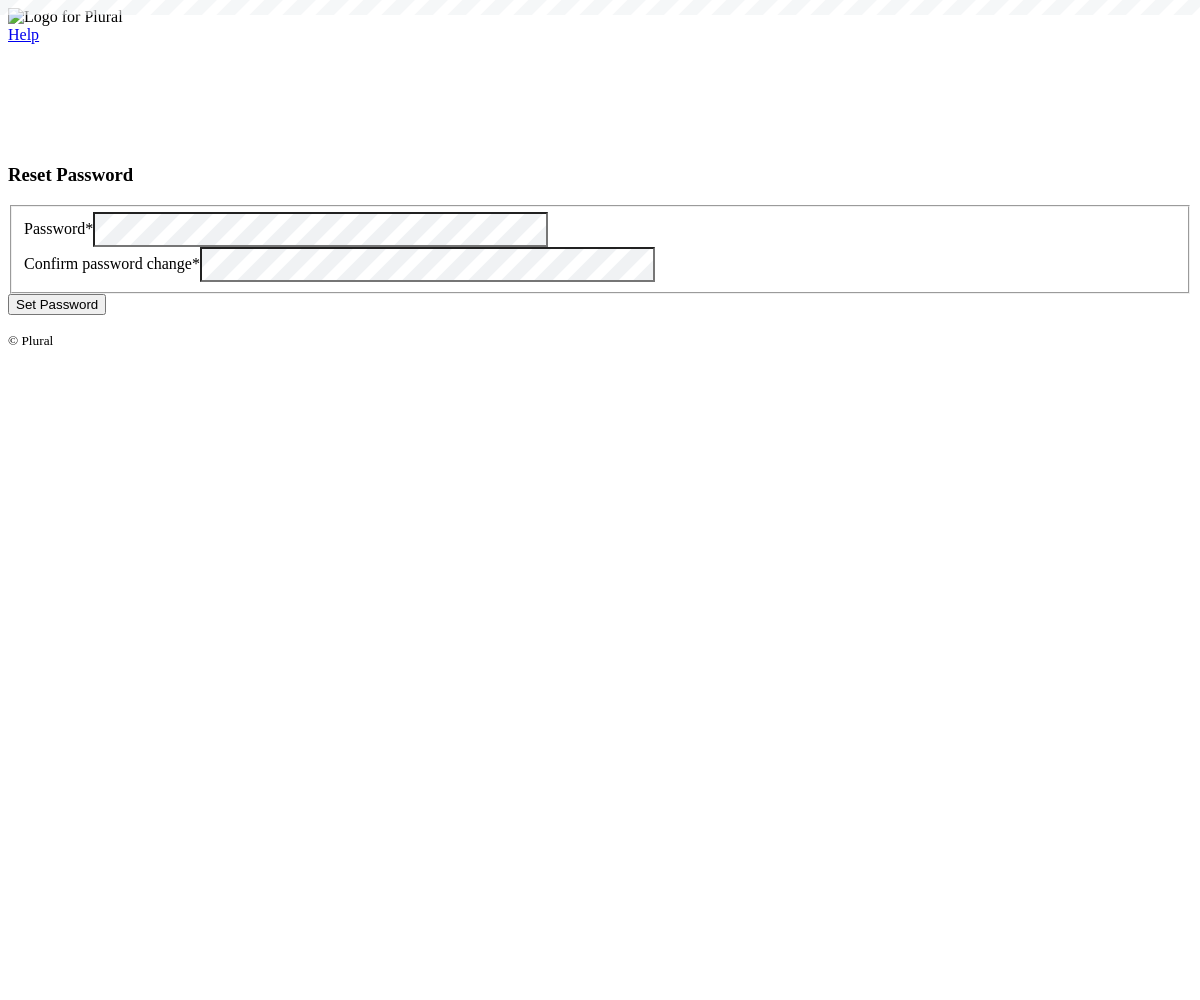 scroll, scrollTop: 0, scrollLeft: 0, axis: both 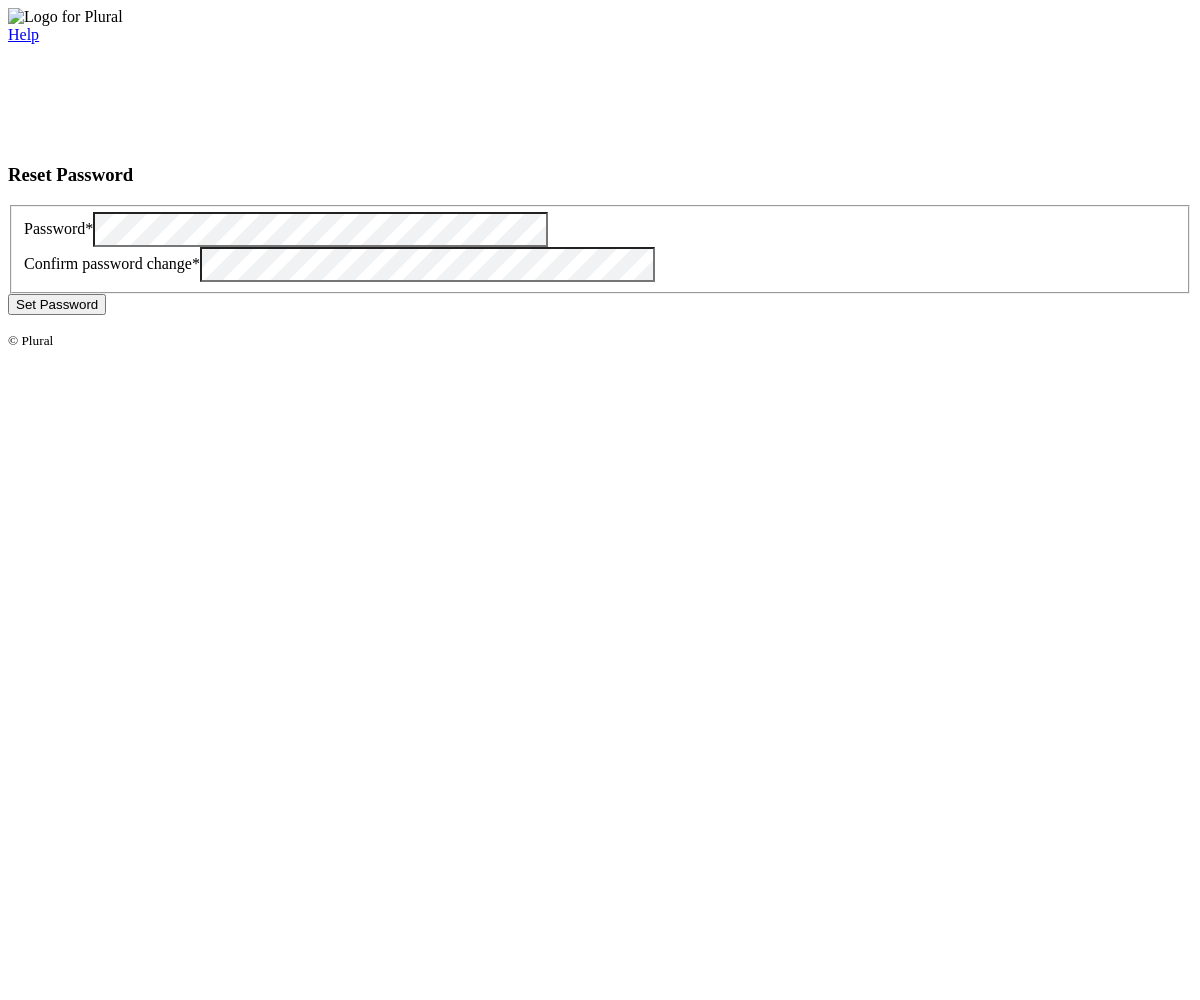 click on "Set Password" at bounding box center (57, 304) 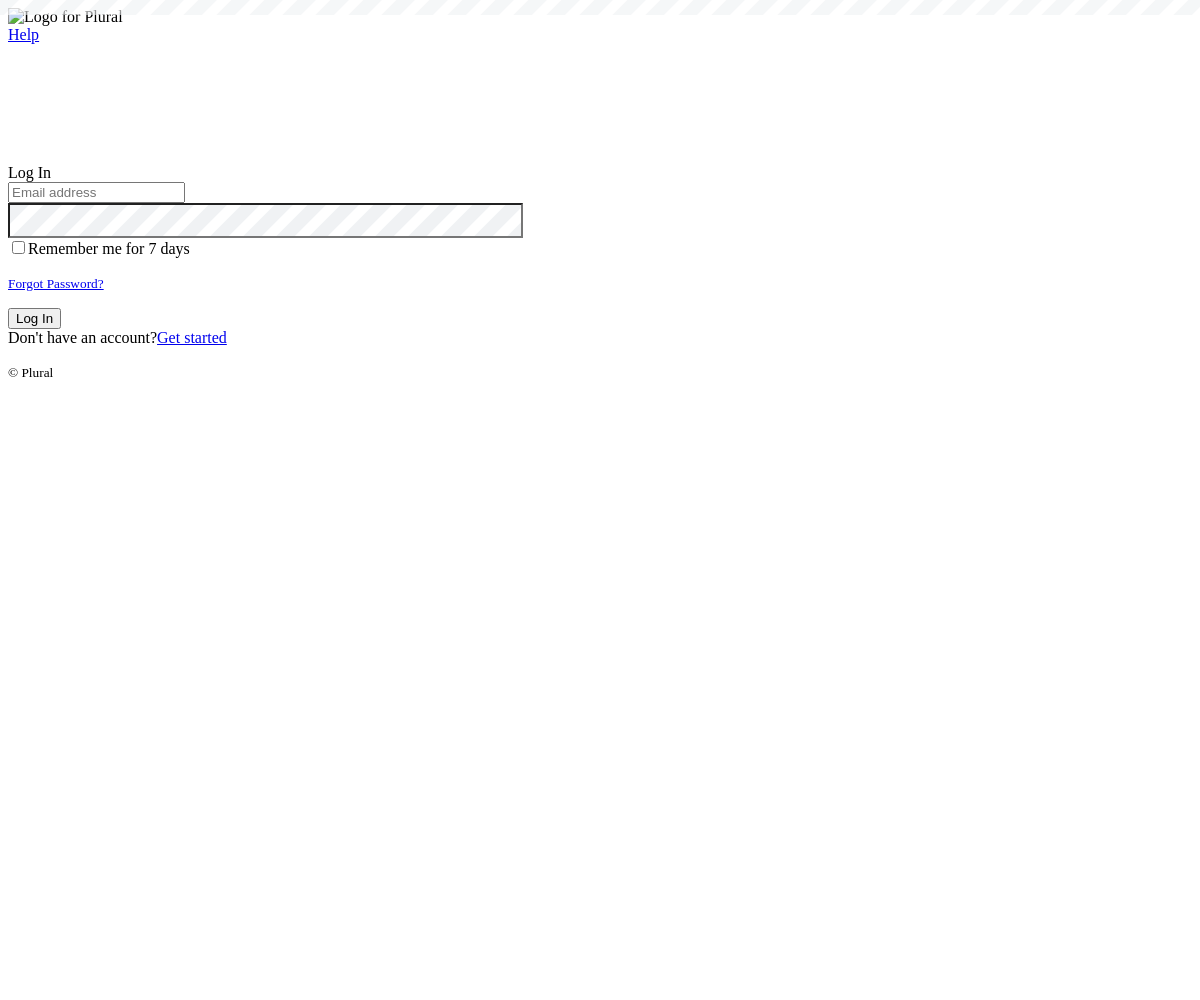 scroll, scrollTop: 0, scrollLeft: 0, axis: both 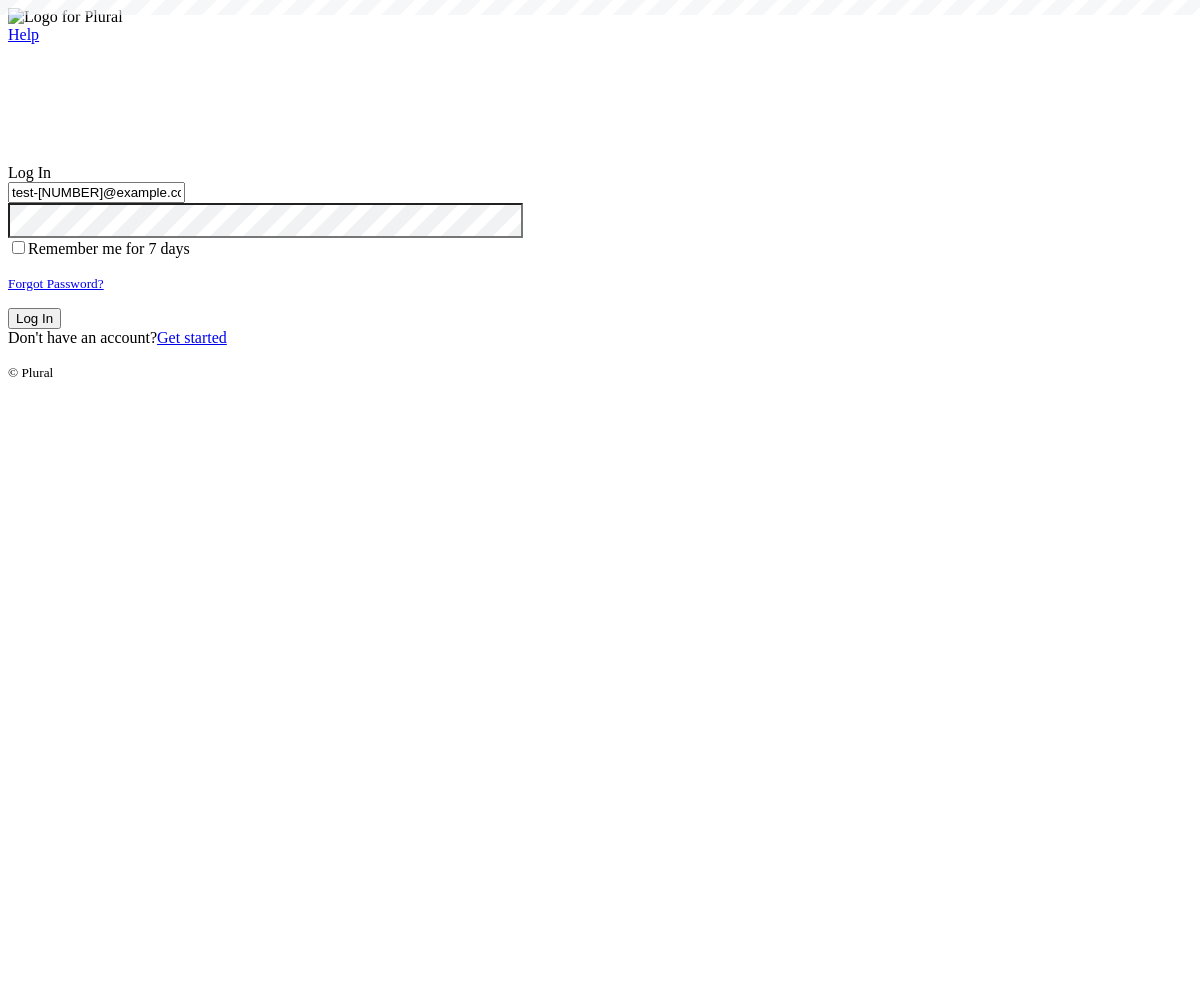 type on "test-[NUMBER]@example.com" 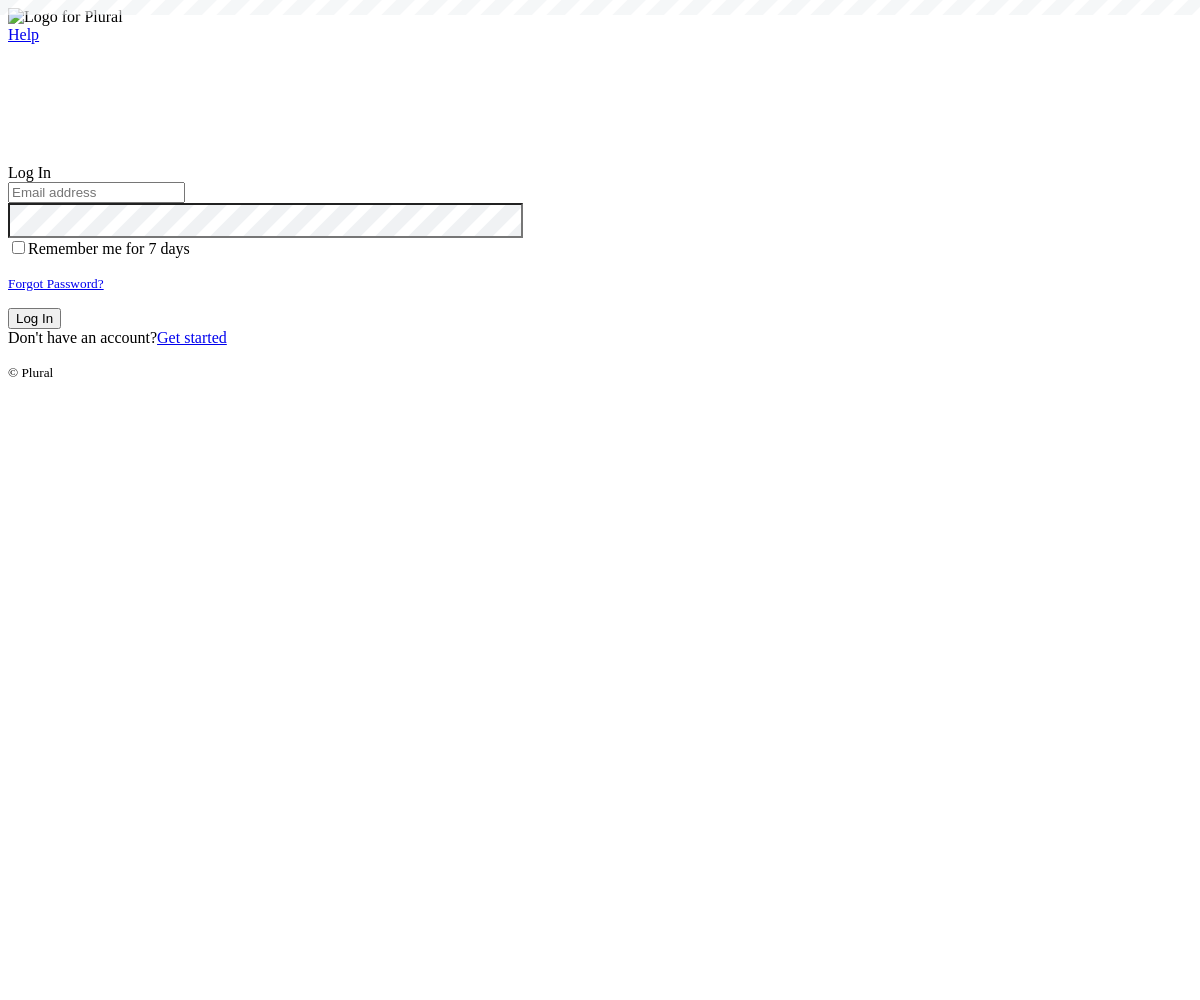 scroll, scrollTop: 0, scrollLeft: 0, axis: both 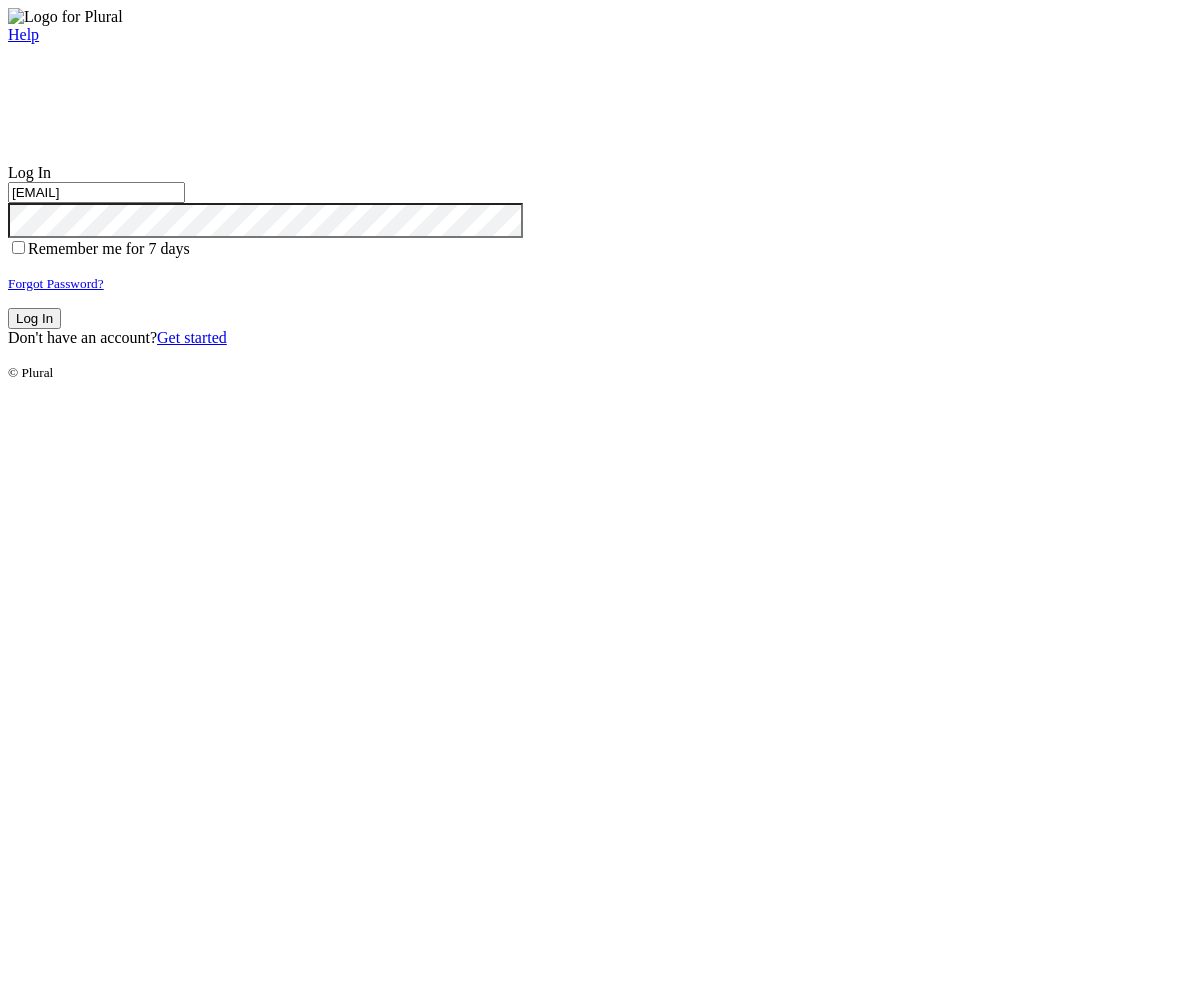 type on "[EMAIL]" 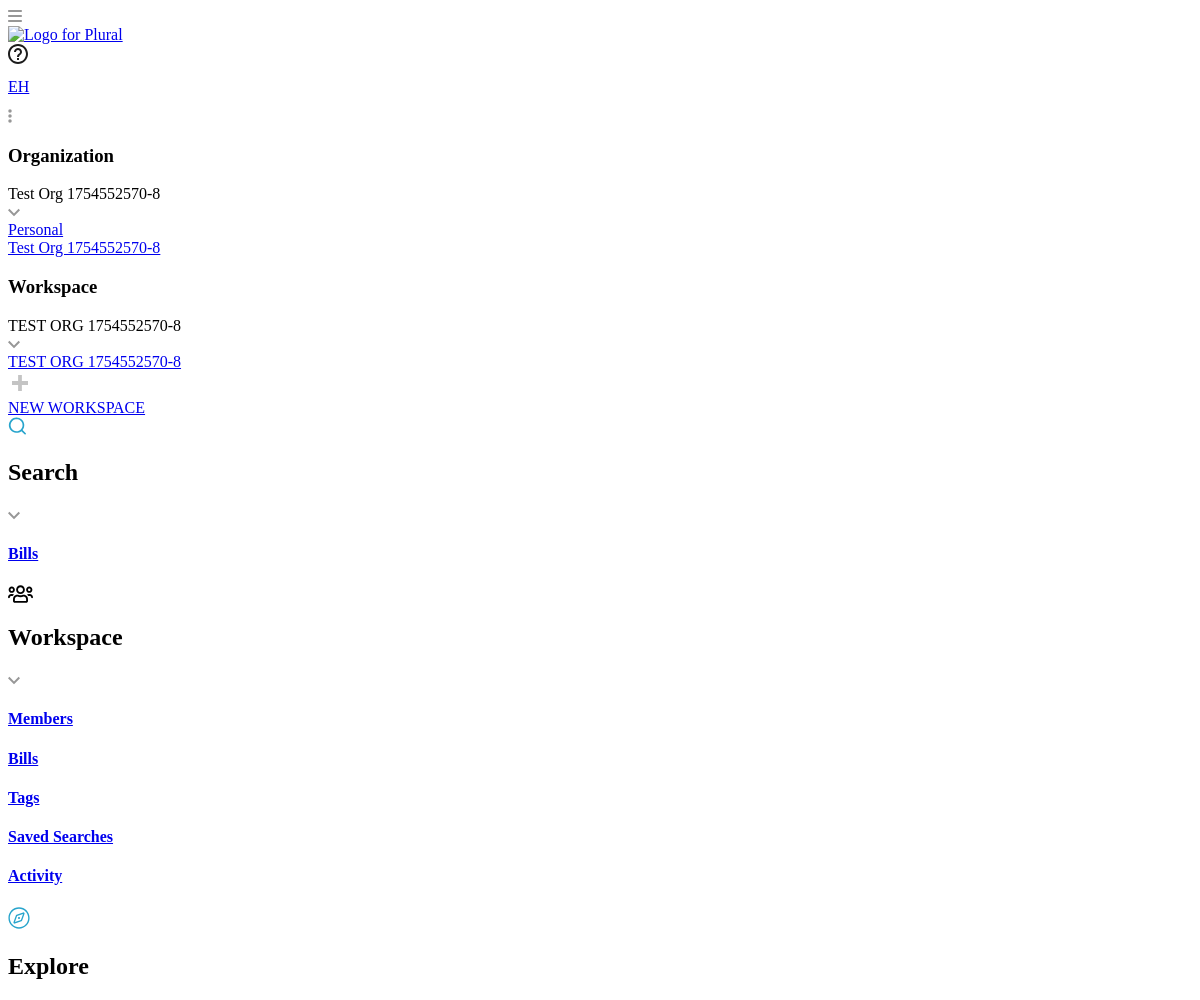 click on "California Financing Law: enforcement and penalties." at bounding box center [600, 2225] 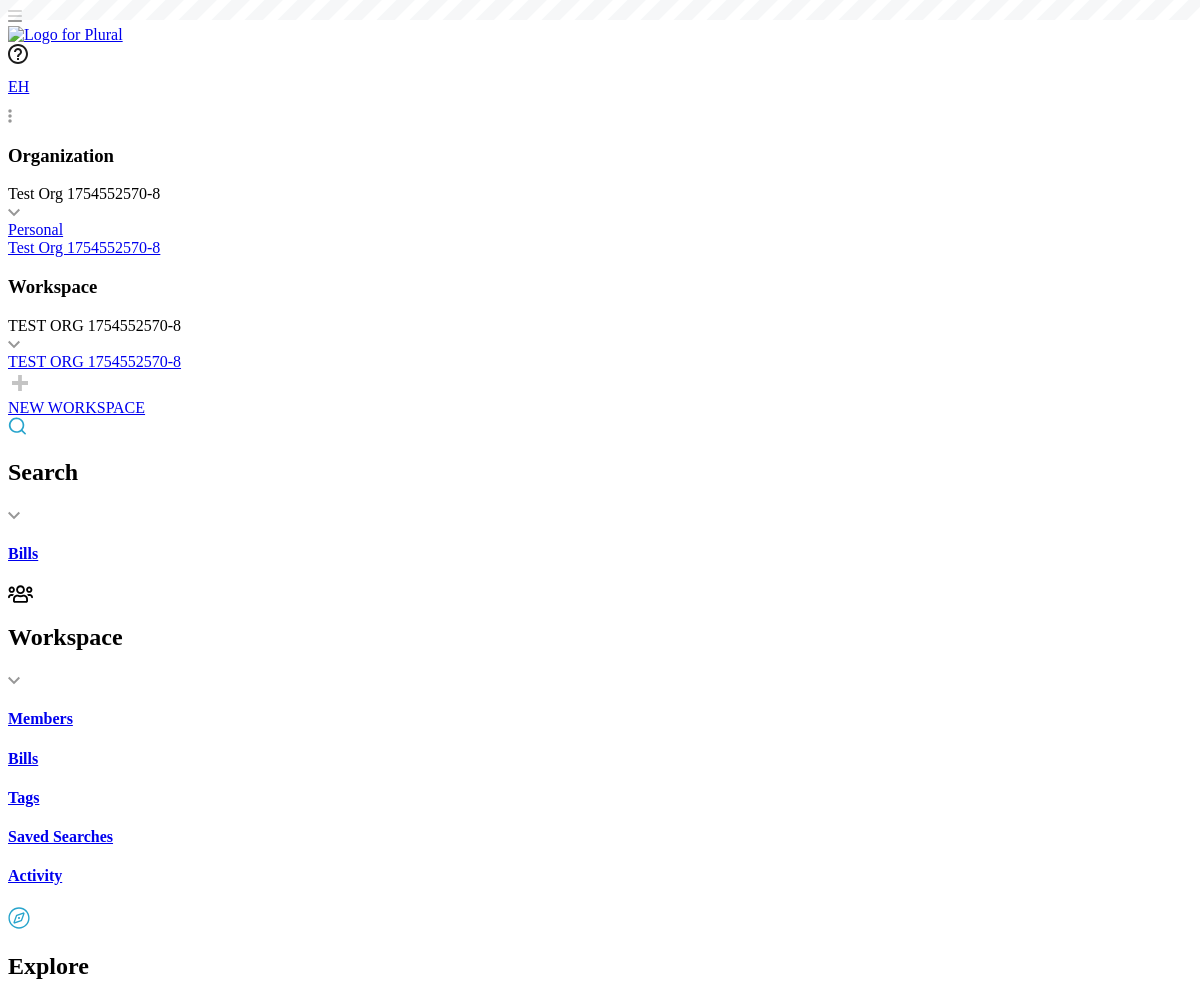 click on "Share" at bounding box center [47, 1707] 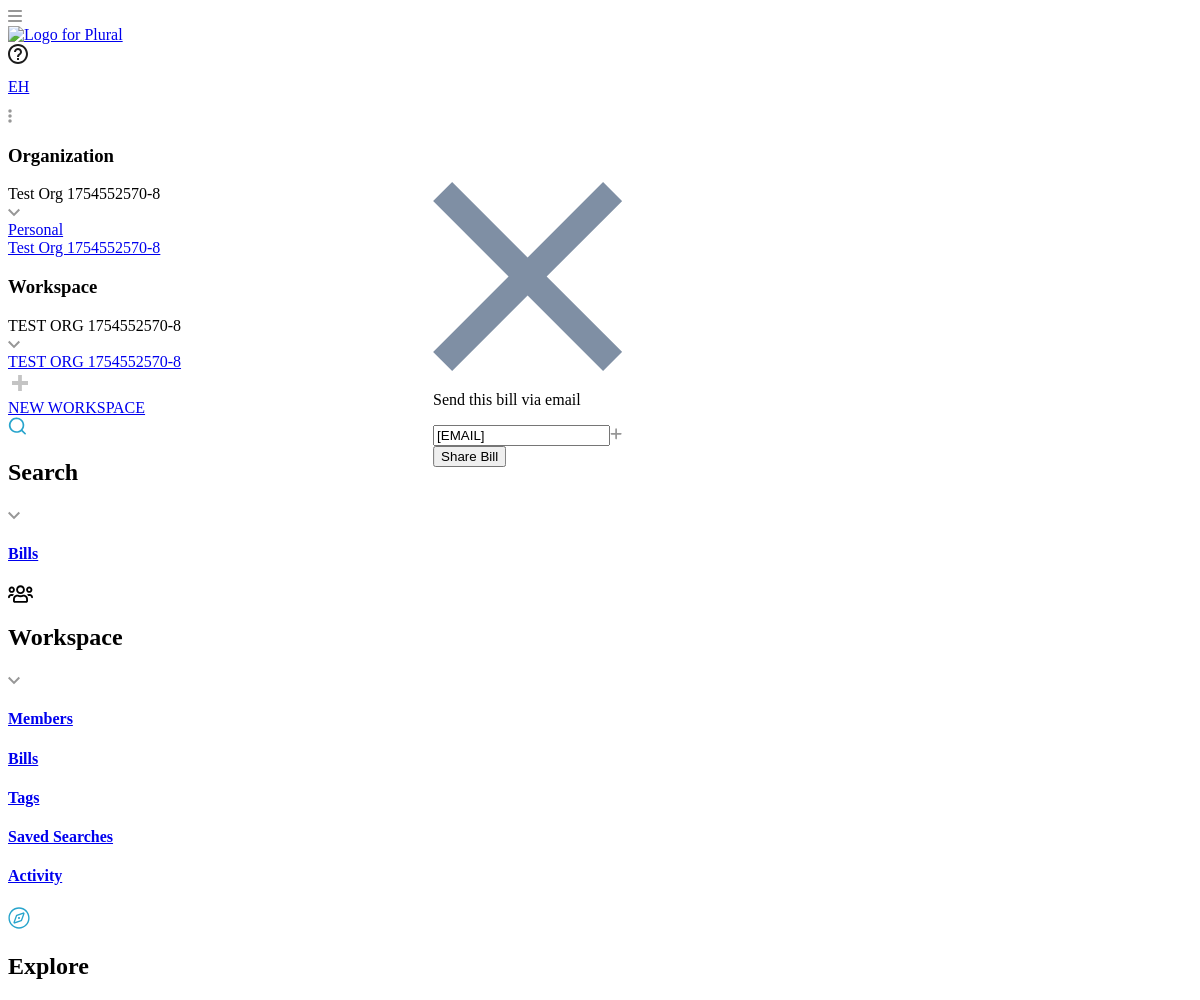 type on "[EMAIL]" 